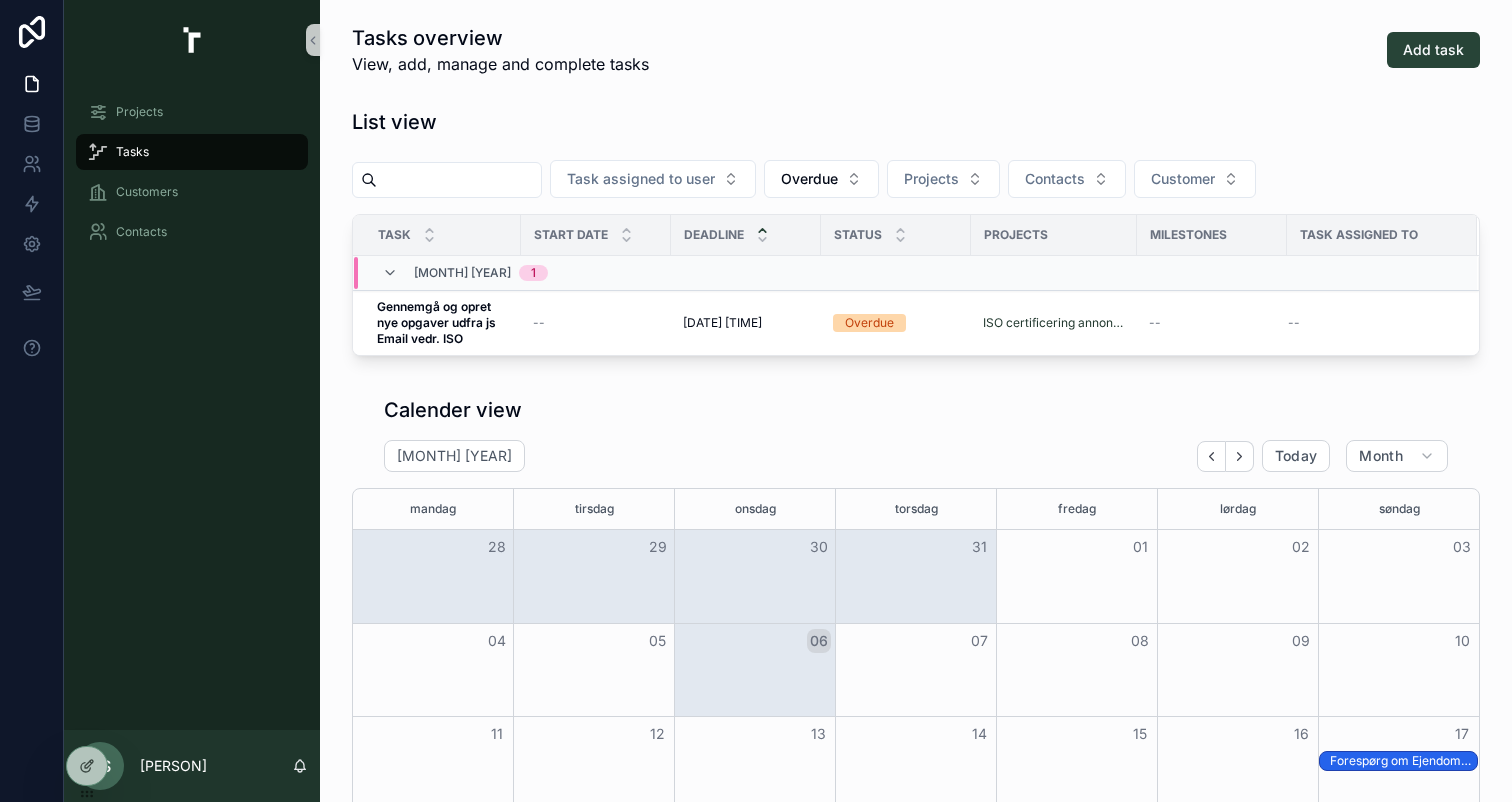 scroll, scrollTop: 0, scrollLeft: 0, axis: both 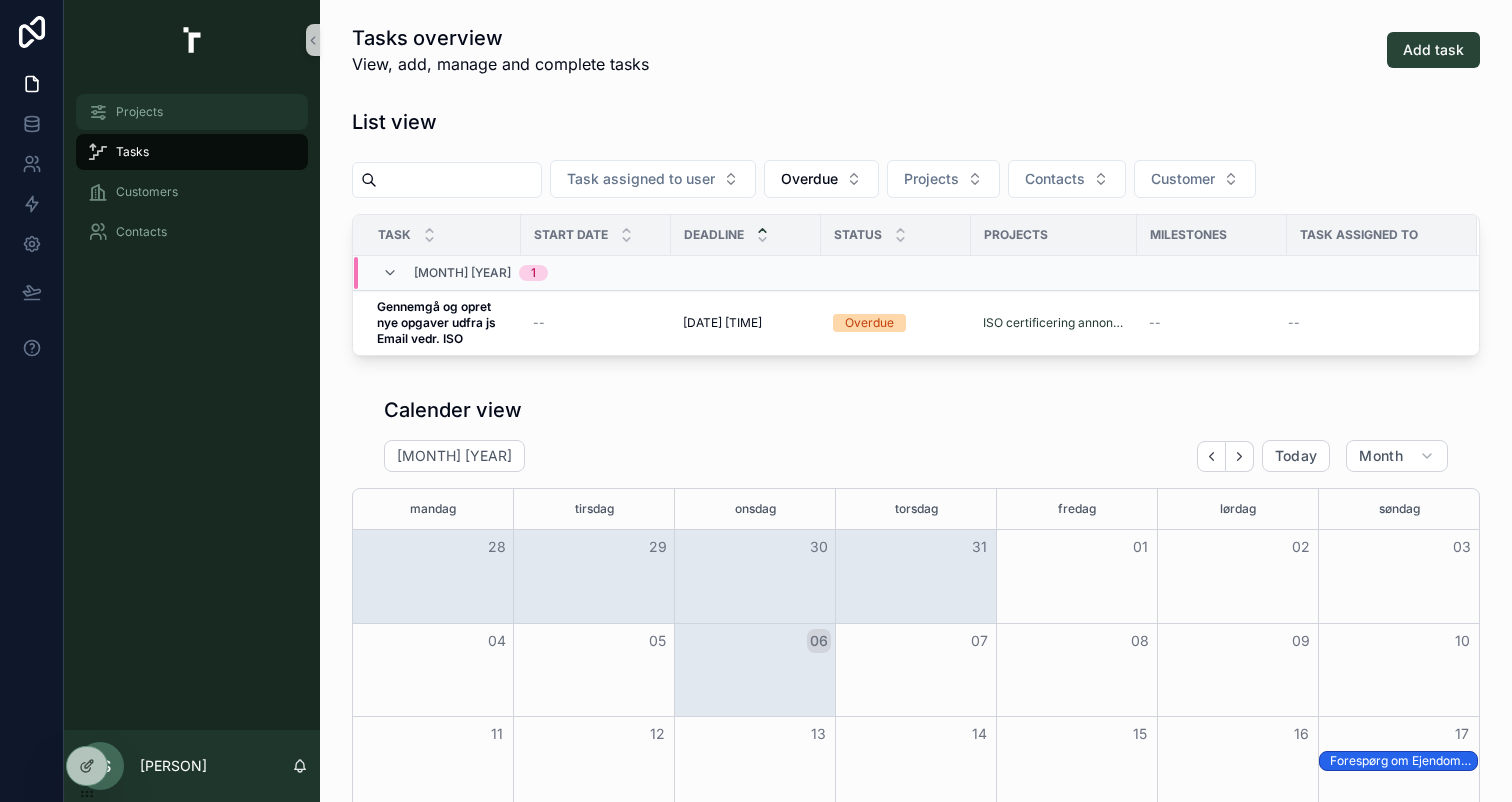 click on "Projects" at bounding box center (139, 112) 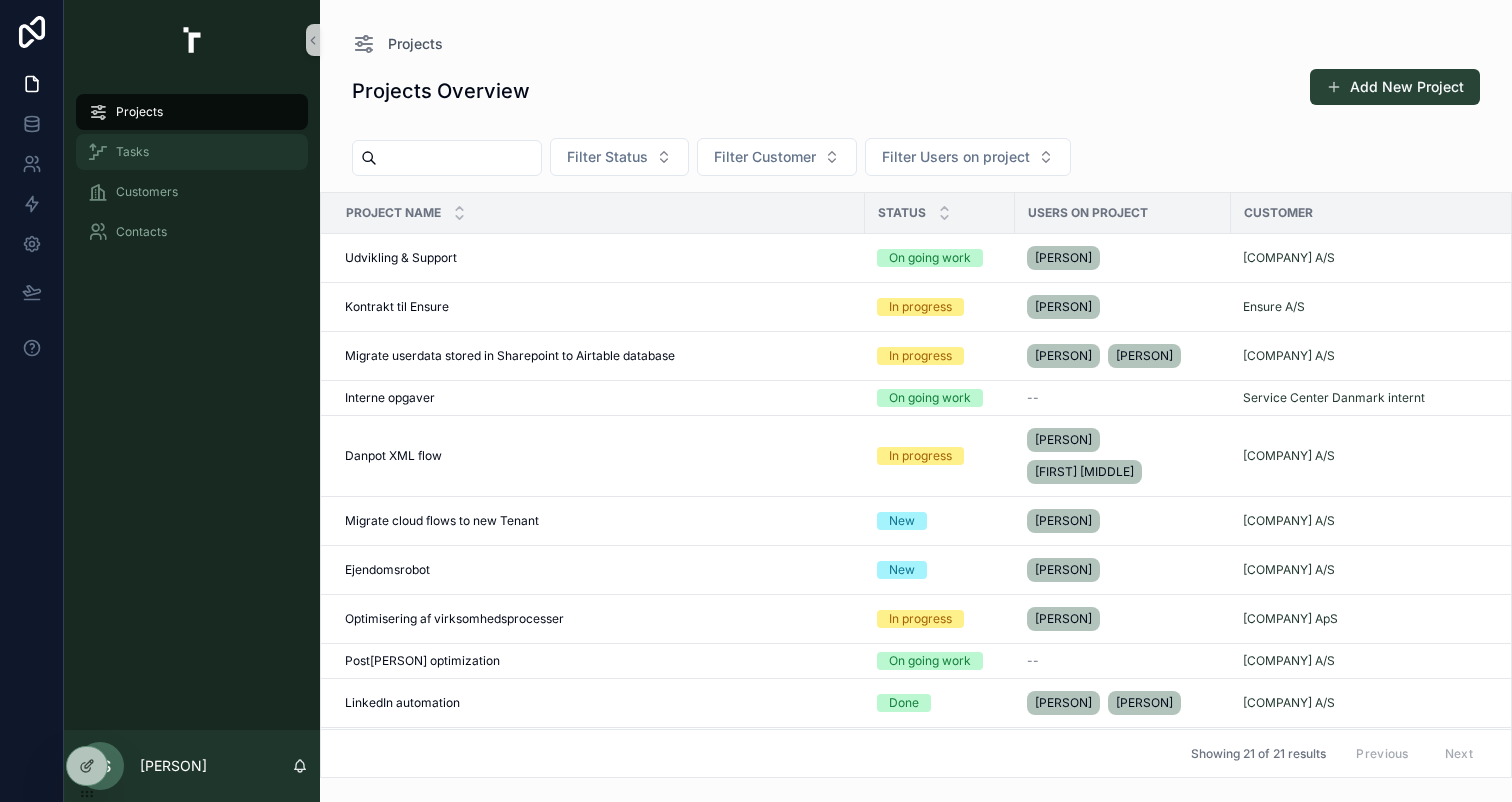 click on "Tasks" at bounding box center [192, 152] 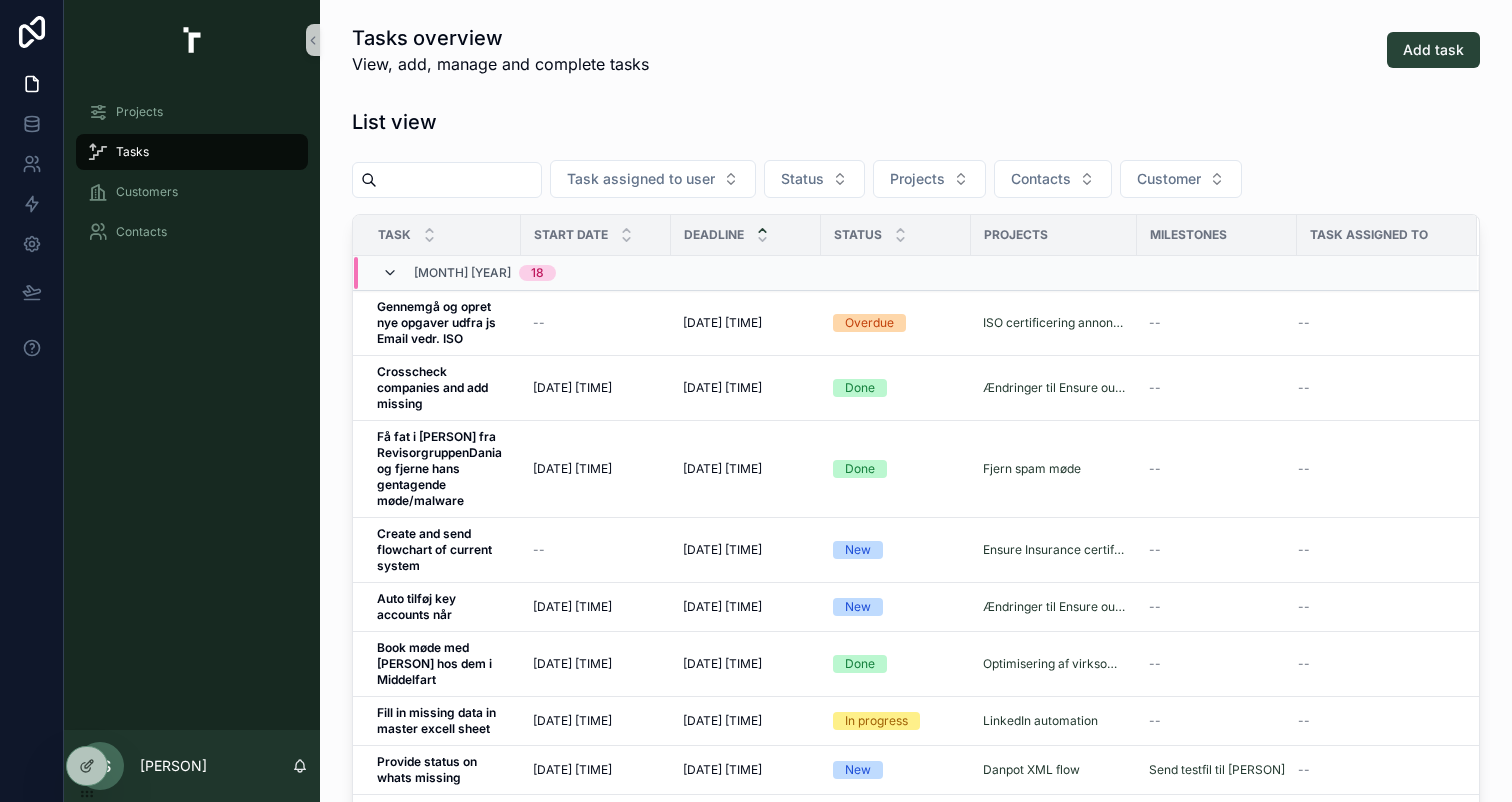 click at bounding box center (390, 273) 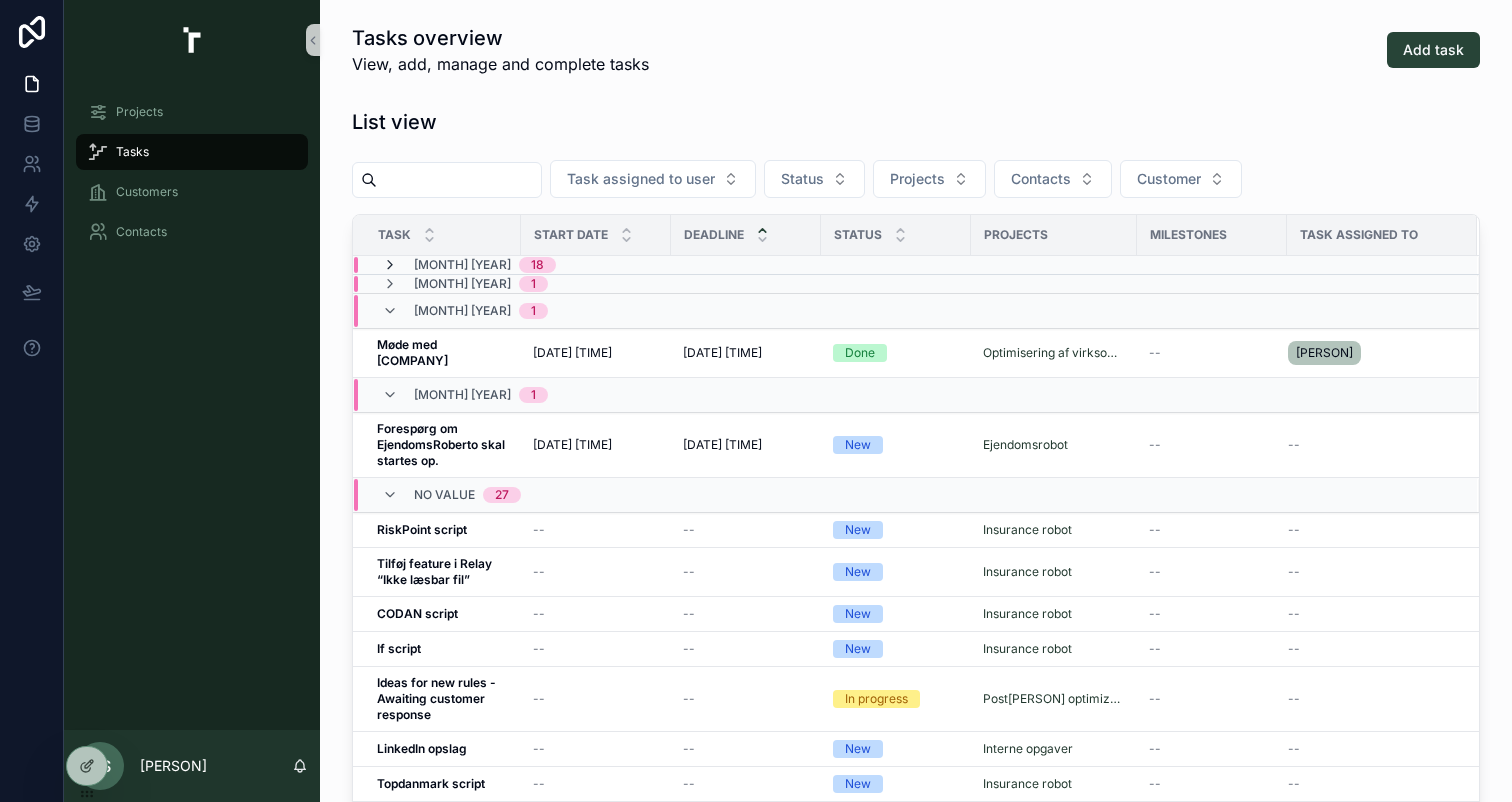 click at bounding box center [390, 265] 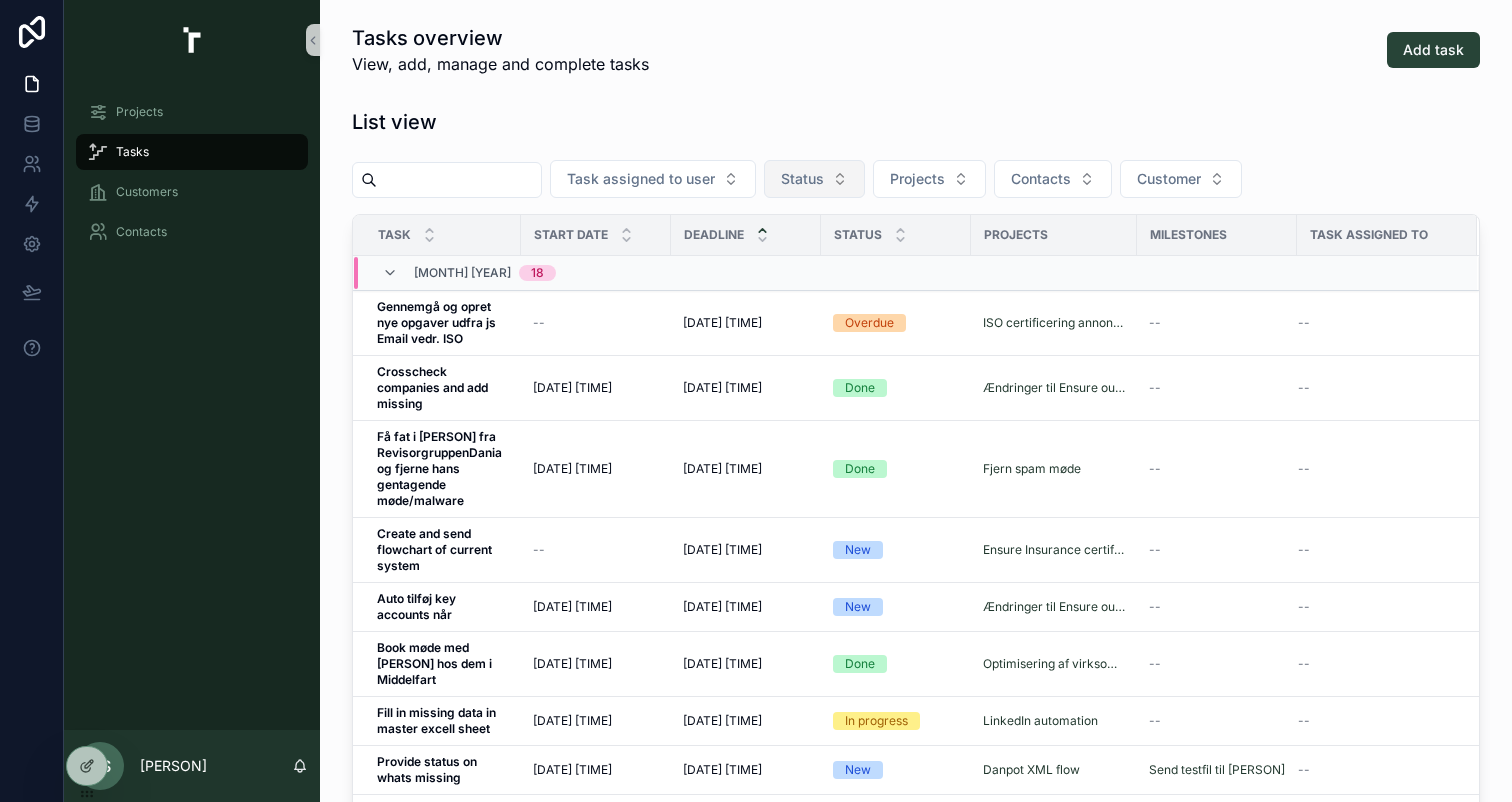 click on "Status" at bounding box center (814, 179) 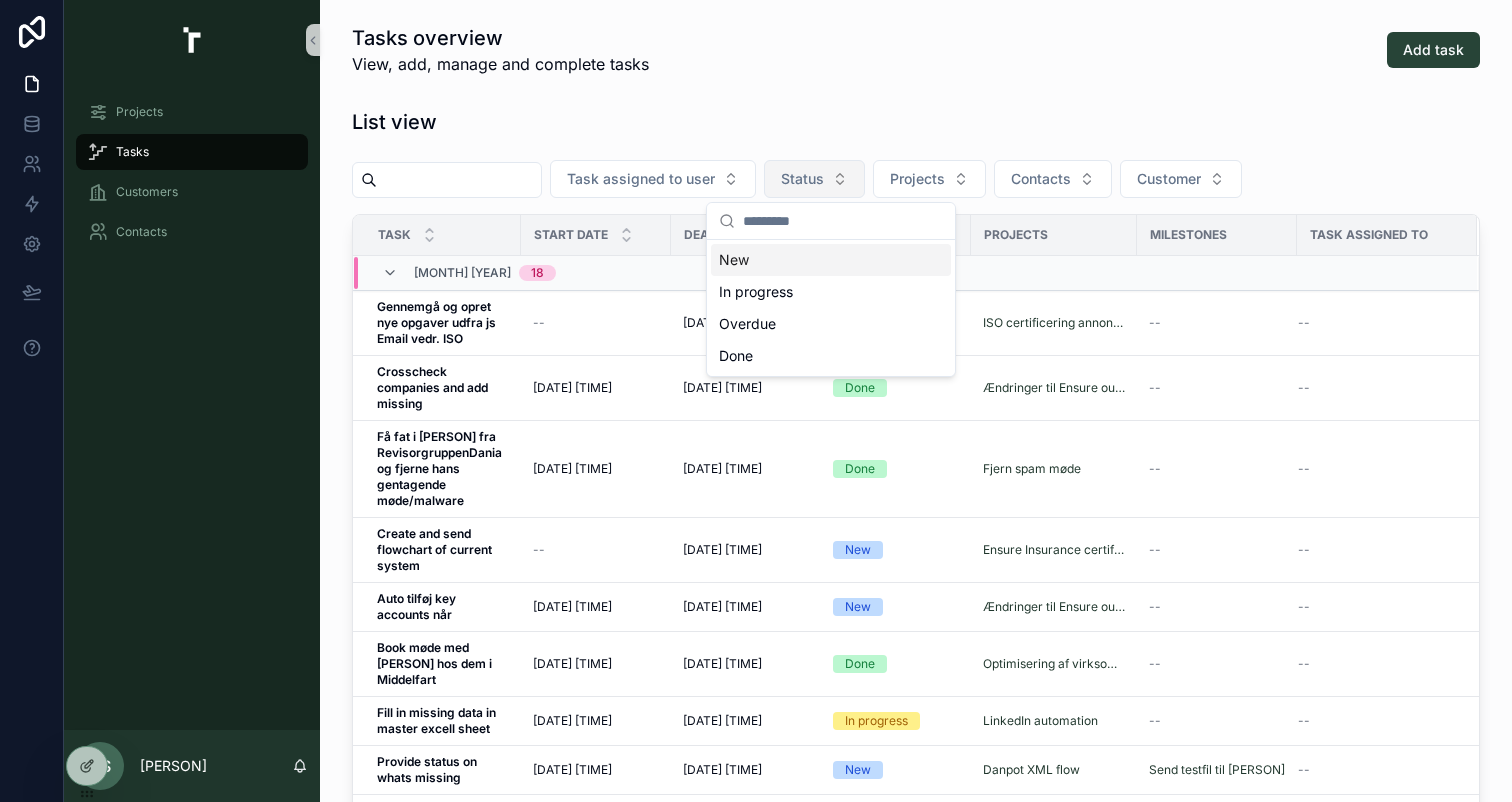 click on "Status" at bounding box center (814, 179) 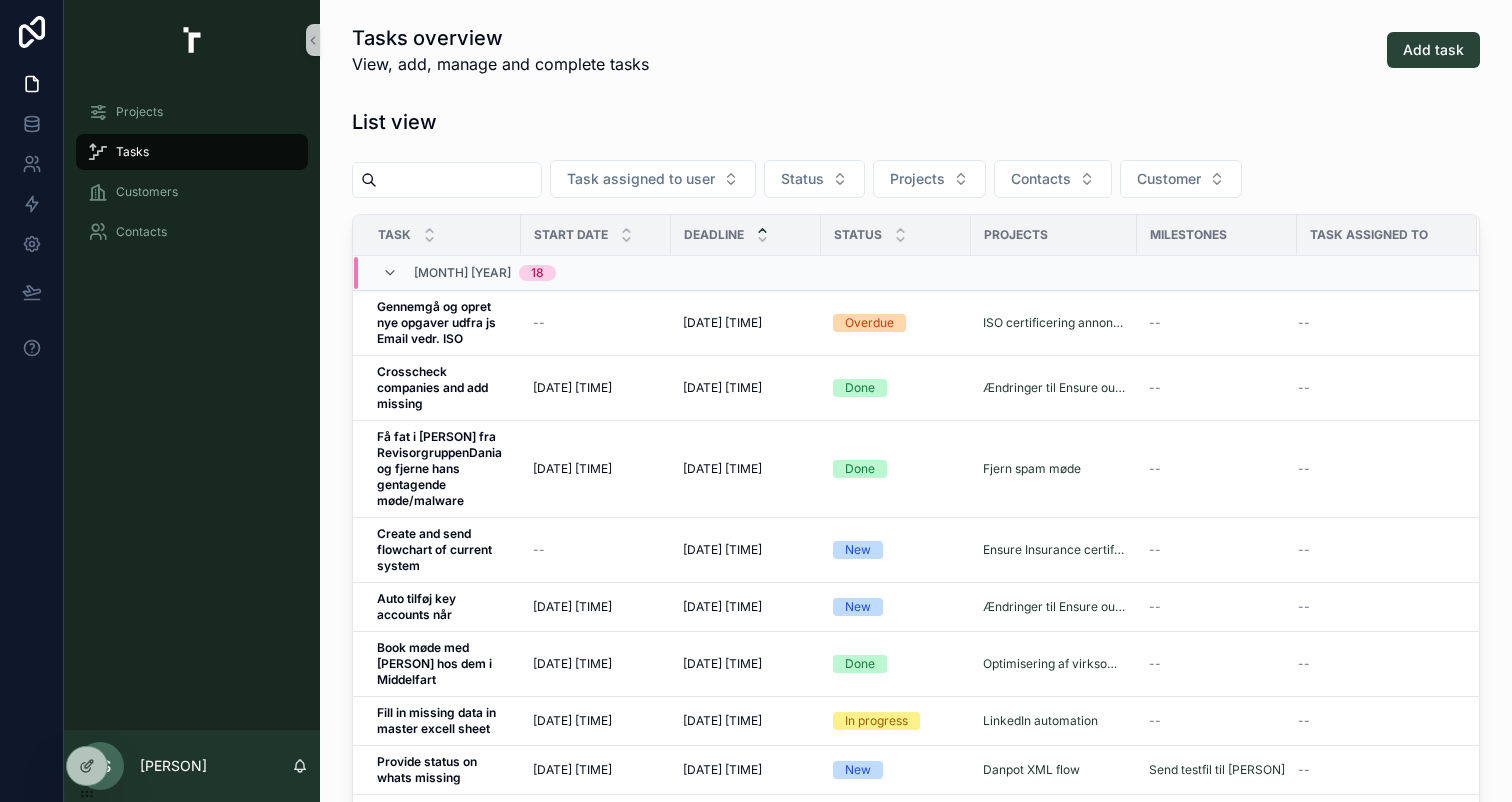 click on "Tasks overview View, add, manage and complete tasks Add task List view Task assigned to user Status Projects Contacts Customer Task Start date Deadline Status Projects Milestones Task assigned to [MONTH] [YEAR] Gennemgå og opret nye opgaver udfra js Email vedr. ISO Gennemgå og opret nye opgaver udfra js Email vedr. ISO -- [DATE] [TIME] [DATE] [TIME] Overdue ISO certificering annoncering -- -- Manage task Crosscheck companies and add missing Crosscheck companies and add missing [DATE] [TIME] [DATE] [TIME] [DATE] [TIME] [DATE] [TIME] Done Ændringer til Ensure outlook arkiveringsplatform -- -- Manage task Få fat i [PERSON] fra RevisorgruppenDania og fjerne hans gentagende møde/malware Få fat i [PERSON] fra RevisorgruppenDania og fjerne hans gentagende møde/malware [DATE] [TIME] [DATE] [TIME] [DATE] [TIME] [DATE] [TIME] Done Fjern spam møde -- -- Manage task Create and send flowchart of current system Create and send flowchart of current system -- [DATE] [TIME] [DATE] [TIME] New" at bounding box center [916, 797] 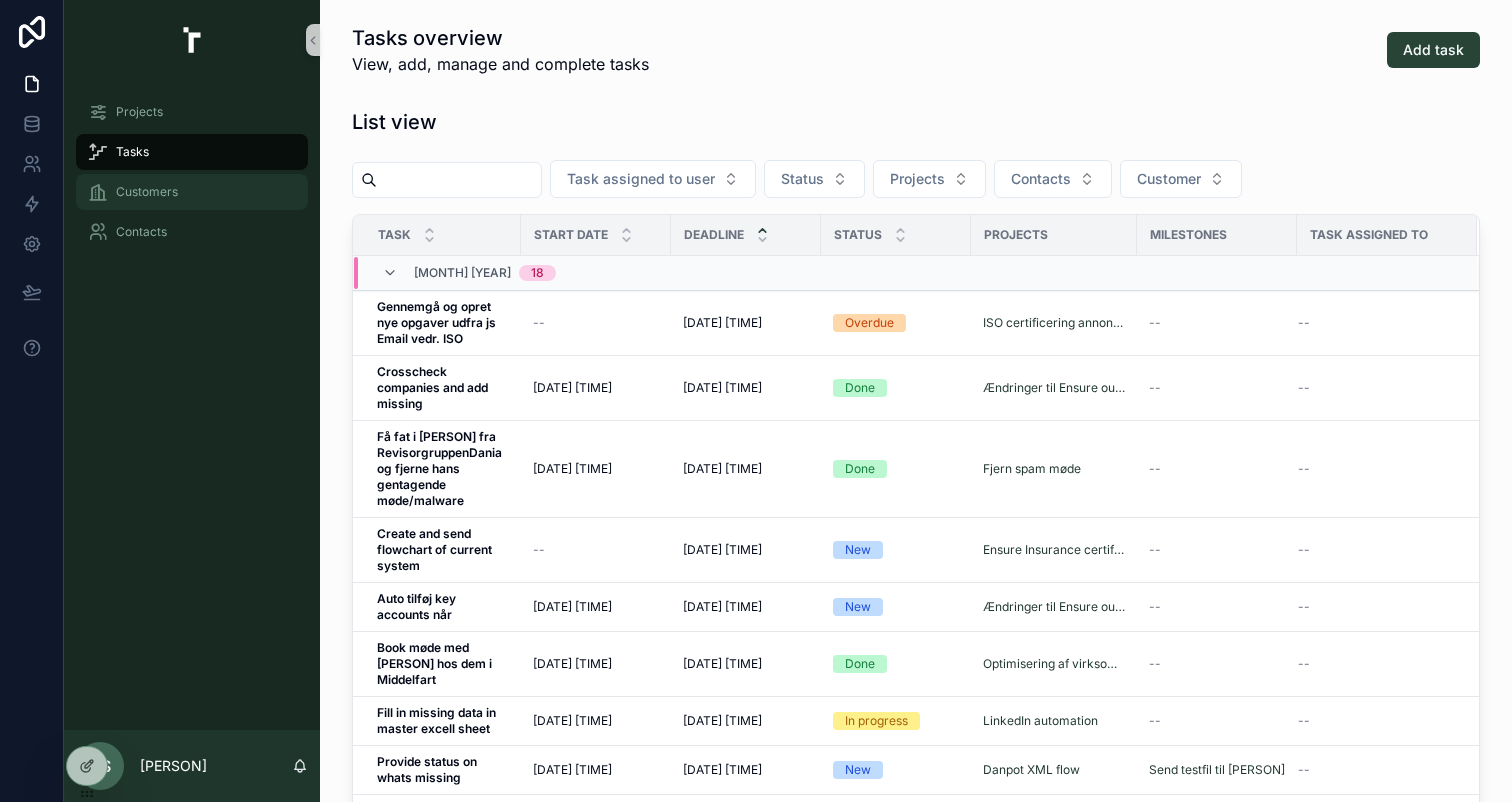 click on "Customers" at bounding box center (192, 192) 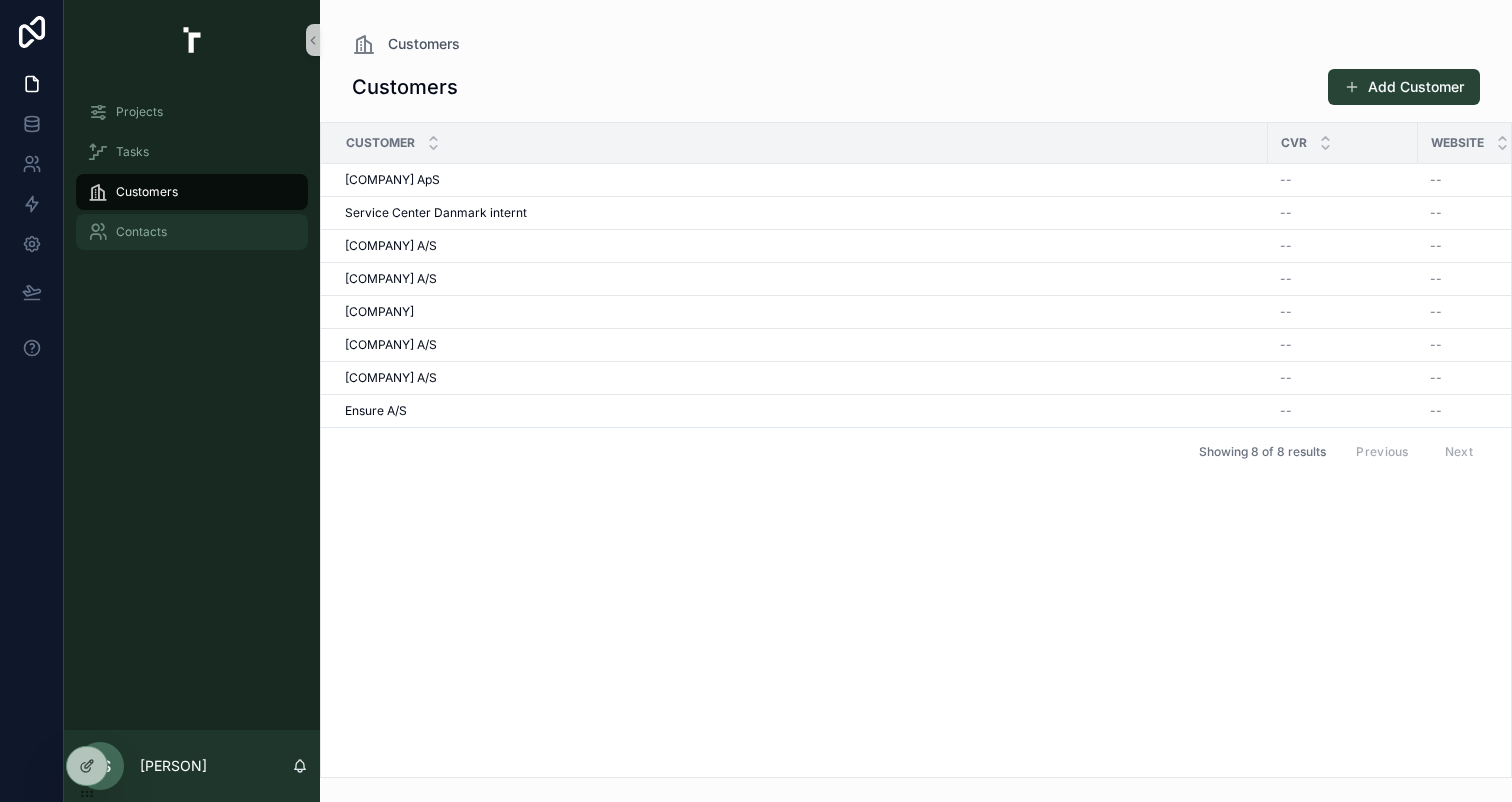 click on "Contacts" at bounding box center (192, 232) 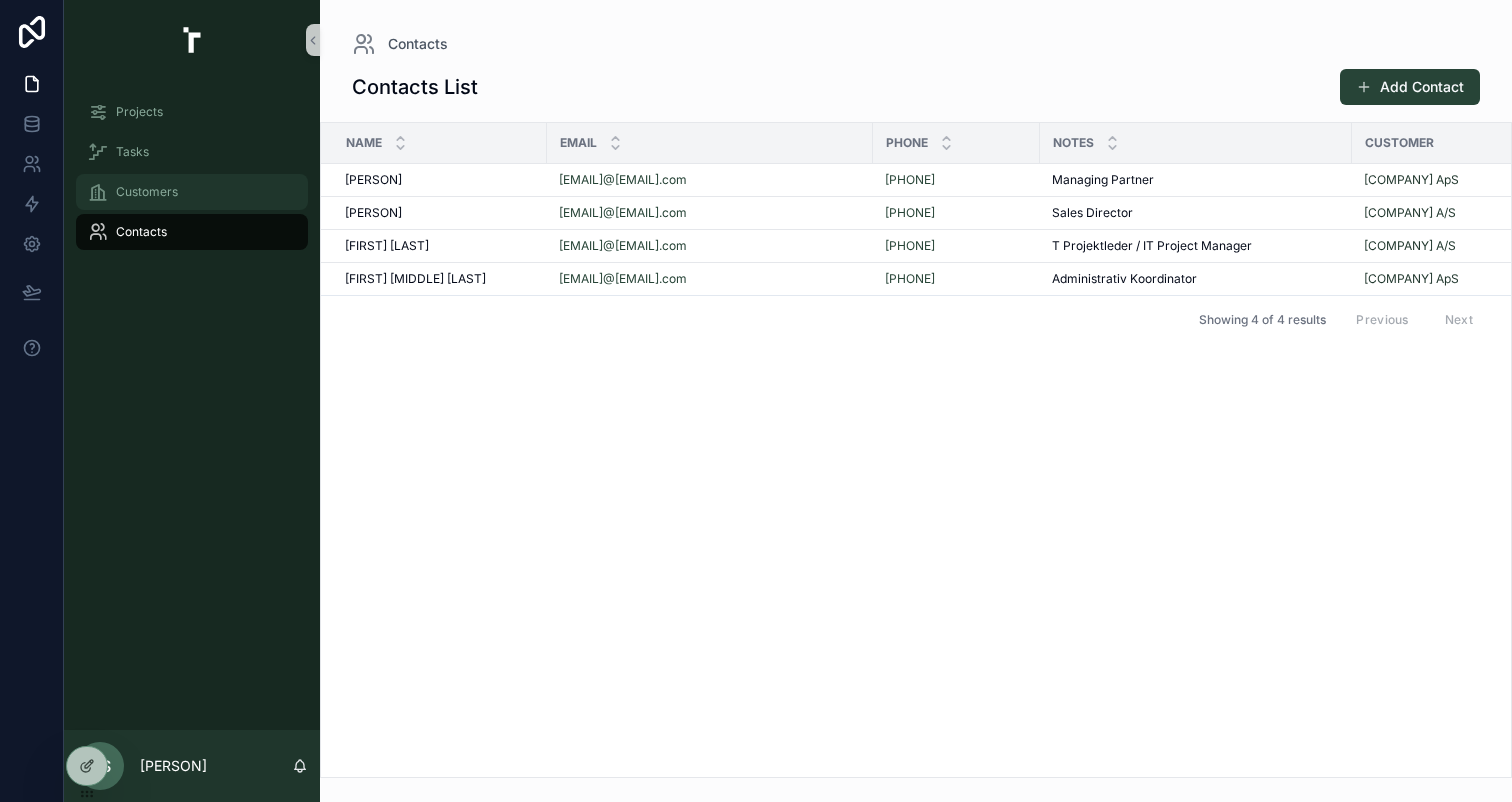 click on "Customers" at bounding box center [192, 192] 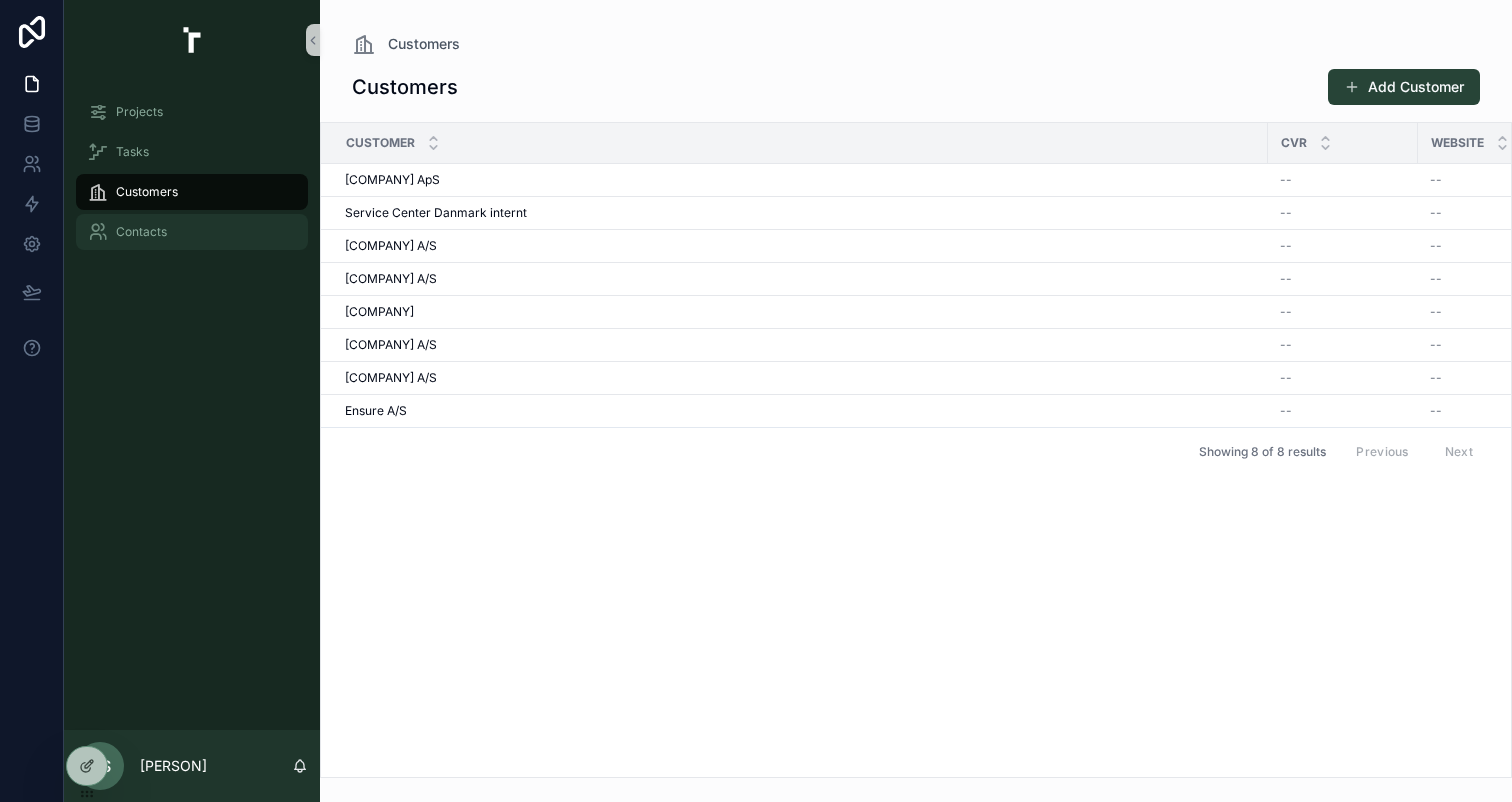 click on "Contacts" at bounding box center [192, 232] 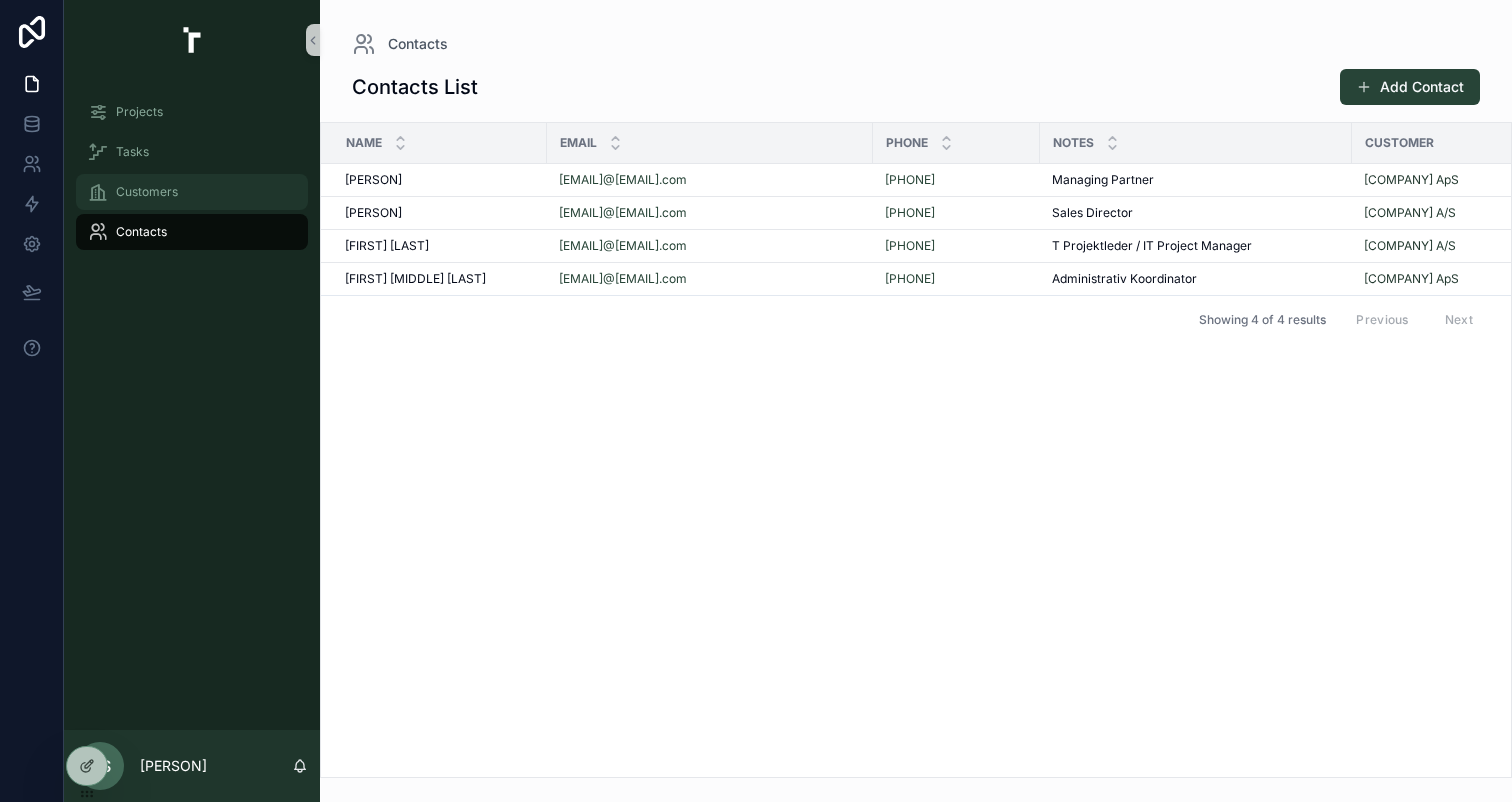 click on "Customers" at bounding box center (147, 192) 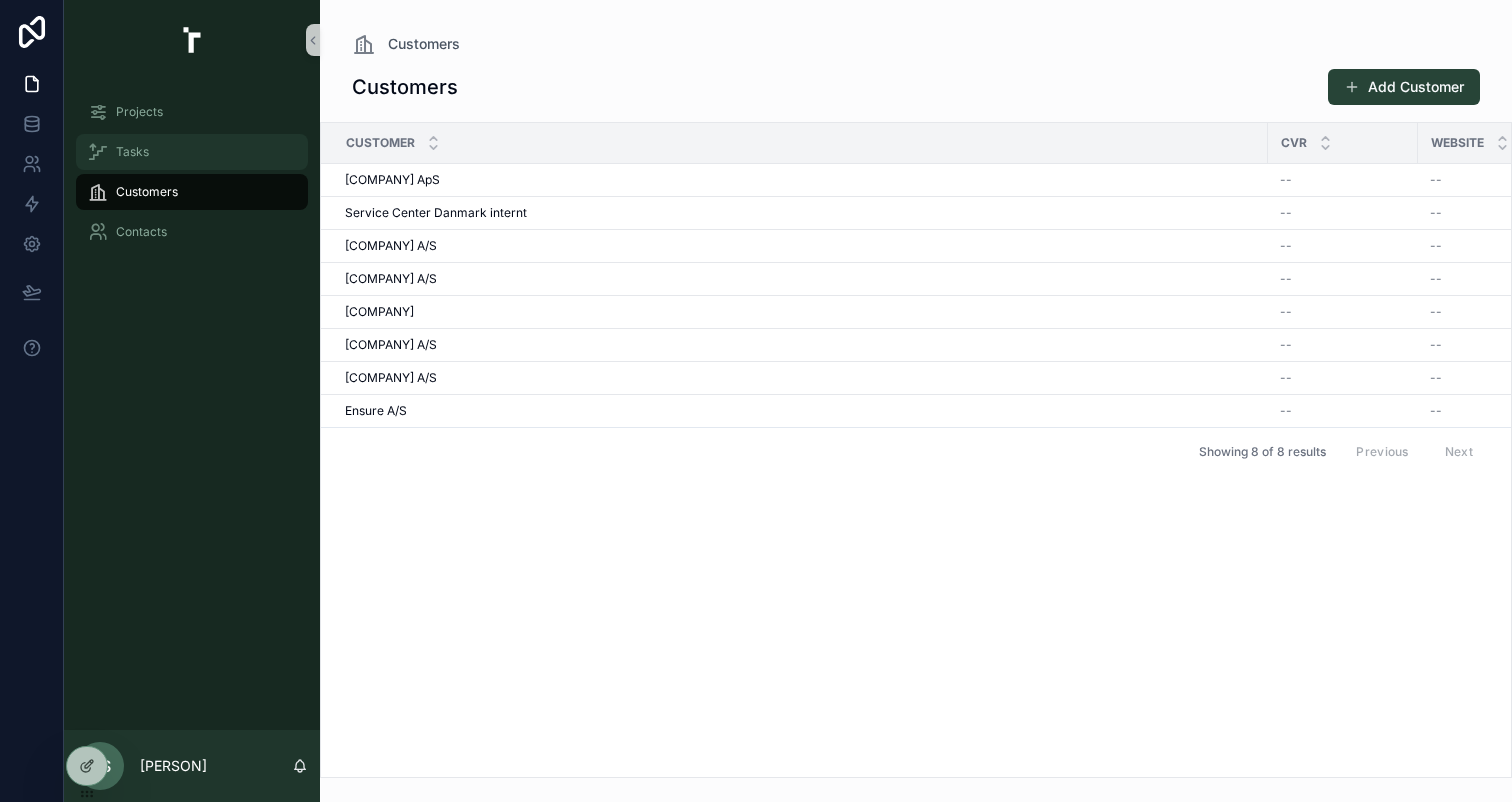 click on "Tasks" at bounding box center [192, 152] 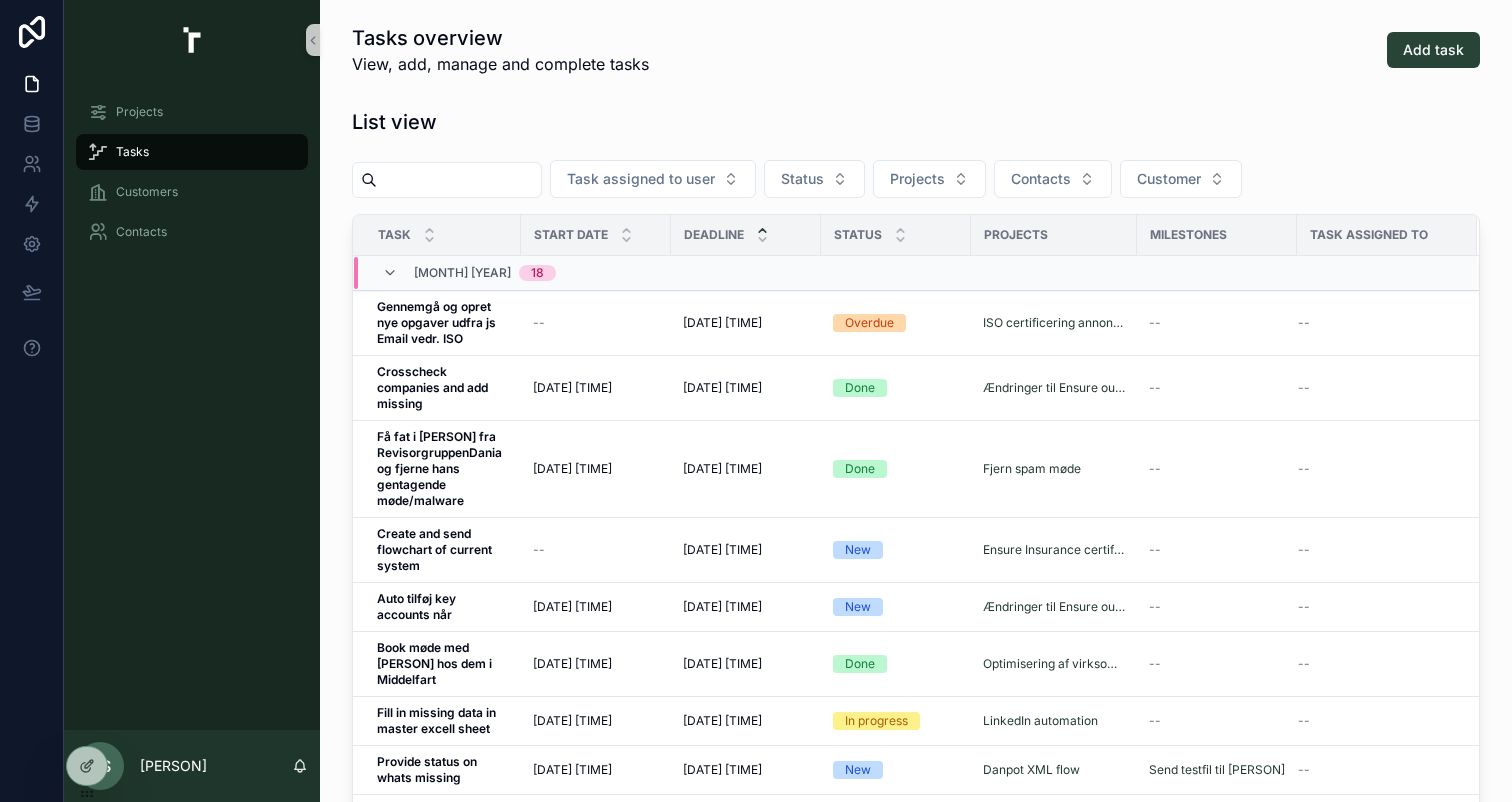 click on "Tasks" at bounding box center [192, 152] 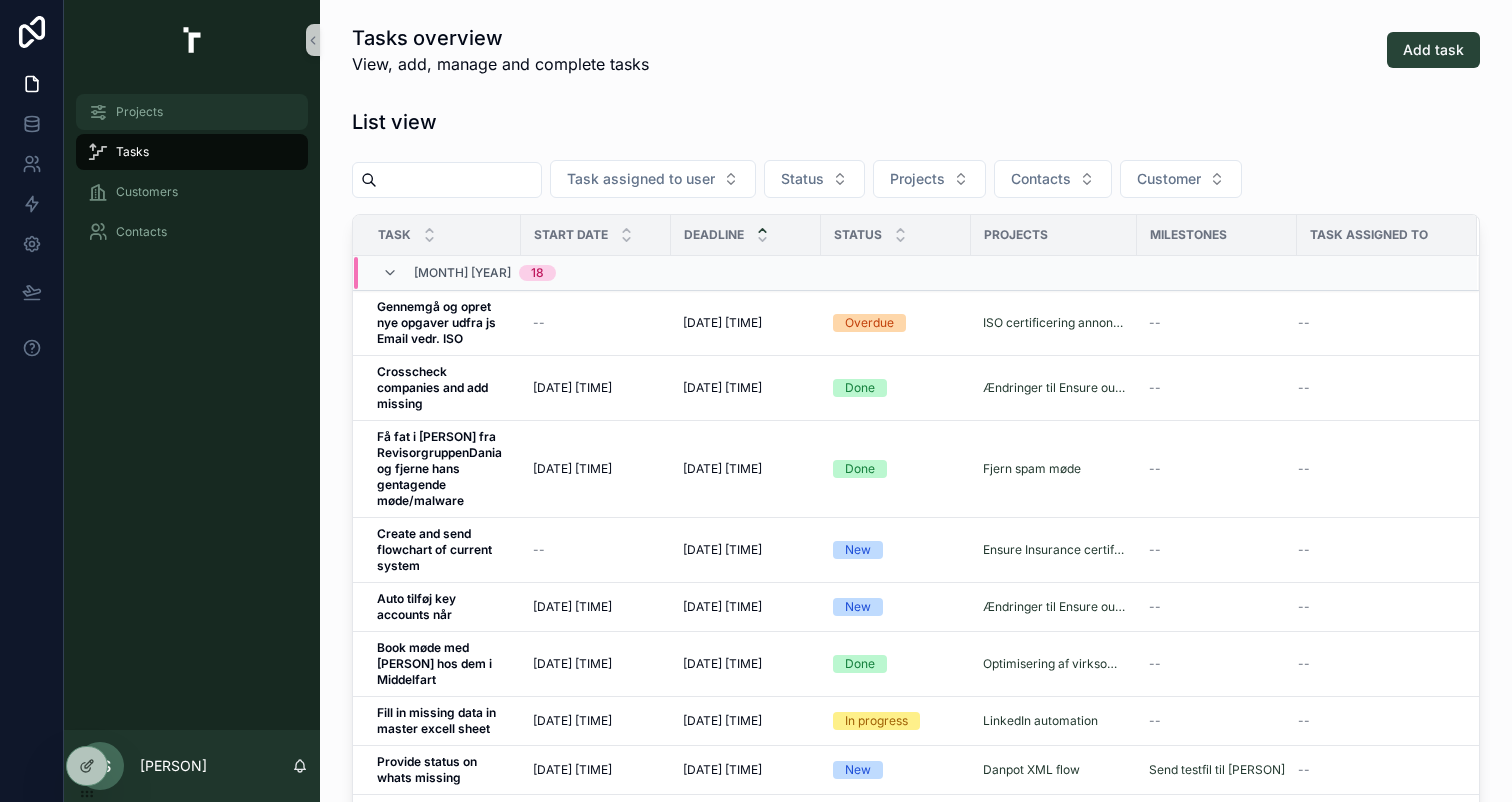 click on "Projects" at bounding box center [192, 112] 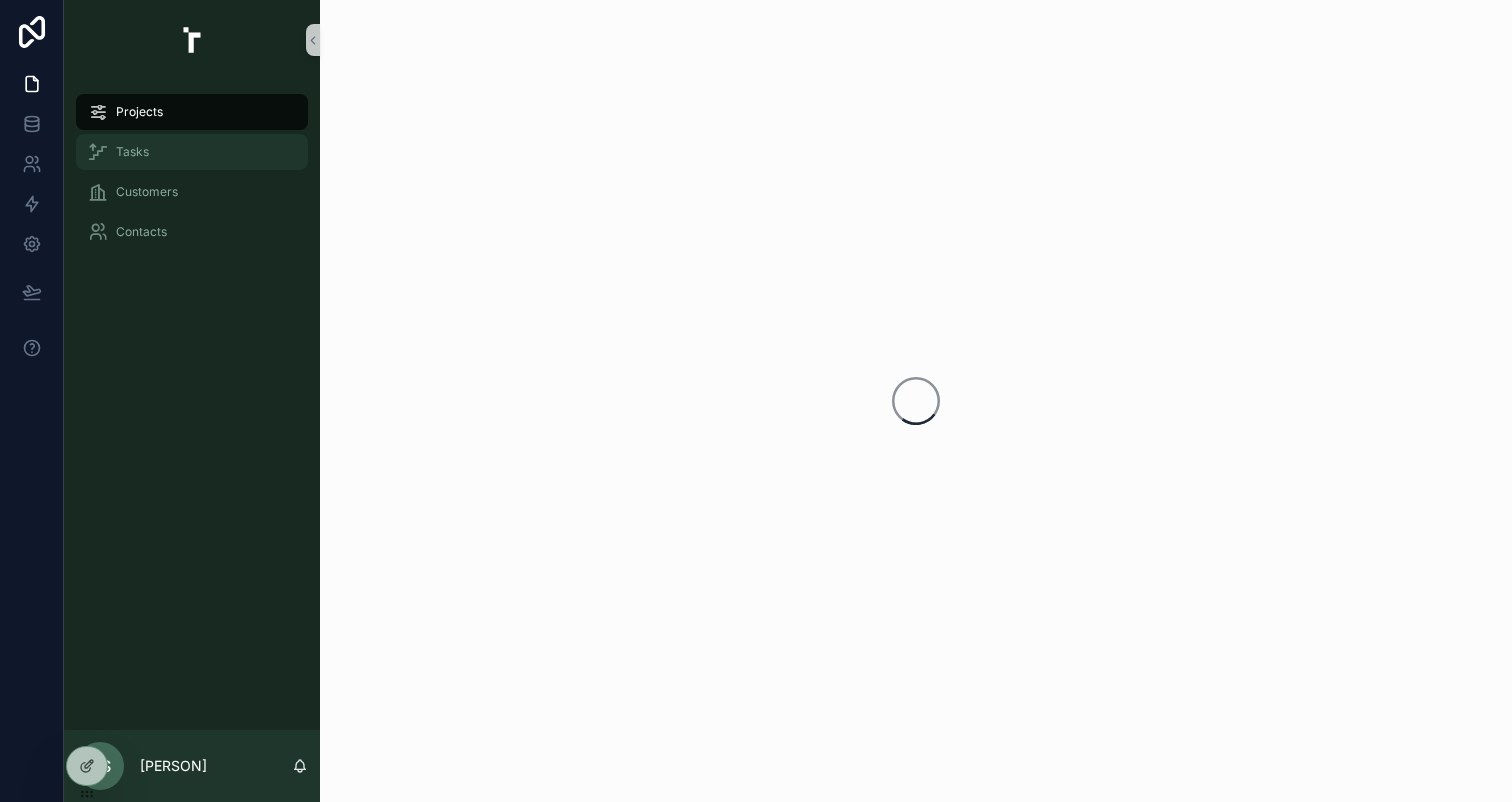 click on "Tasks" at bounding box center (192, 152) 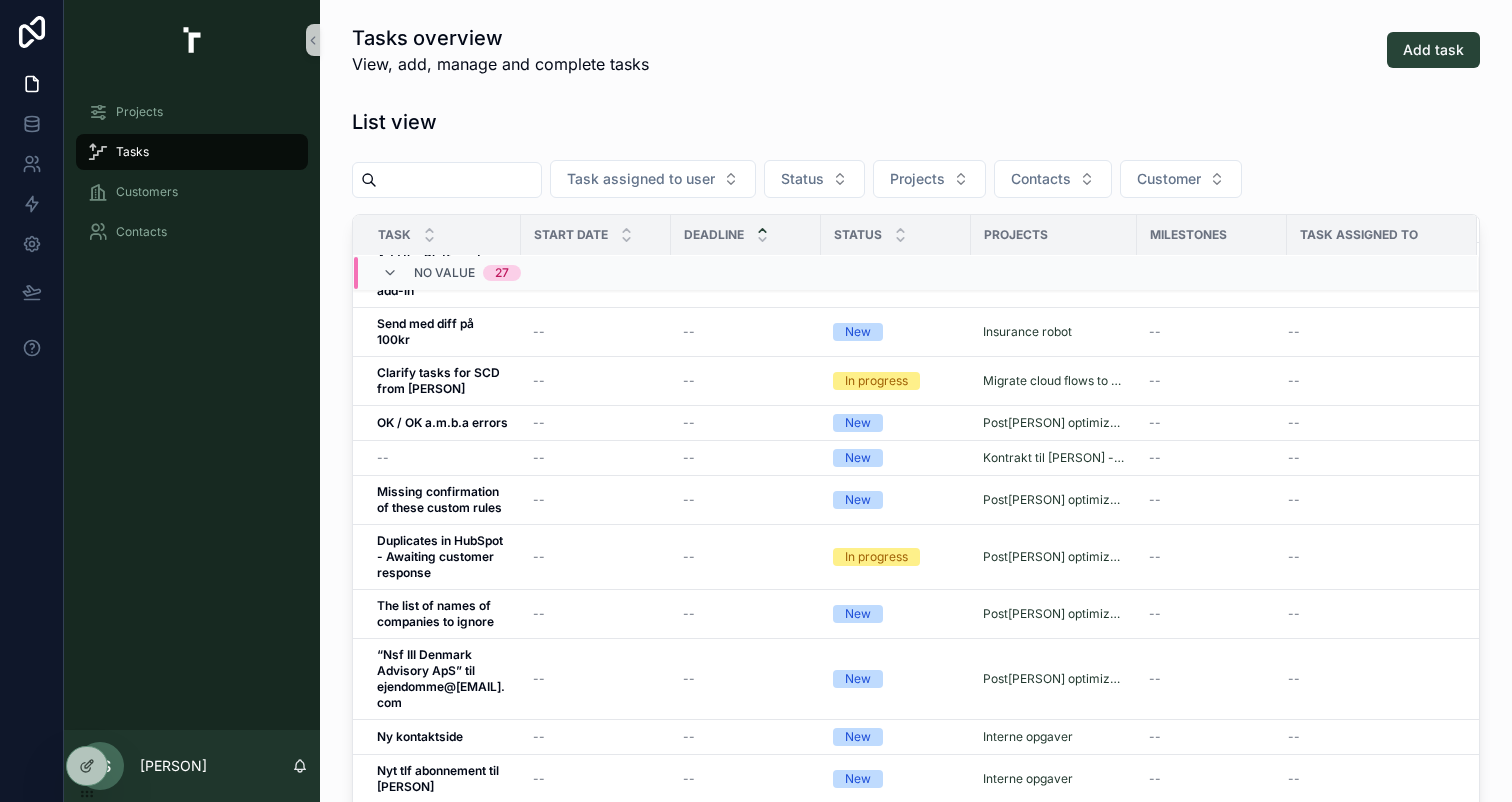 scroll, scrollTop: 2180, scrollLeft: 0, axis: vertical 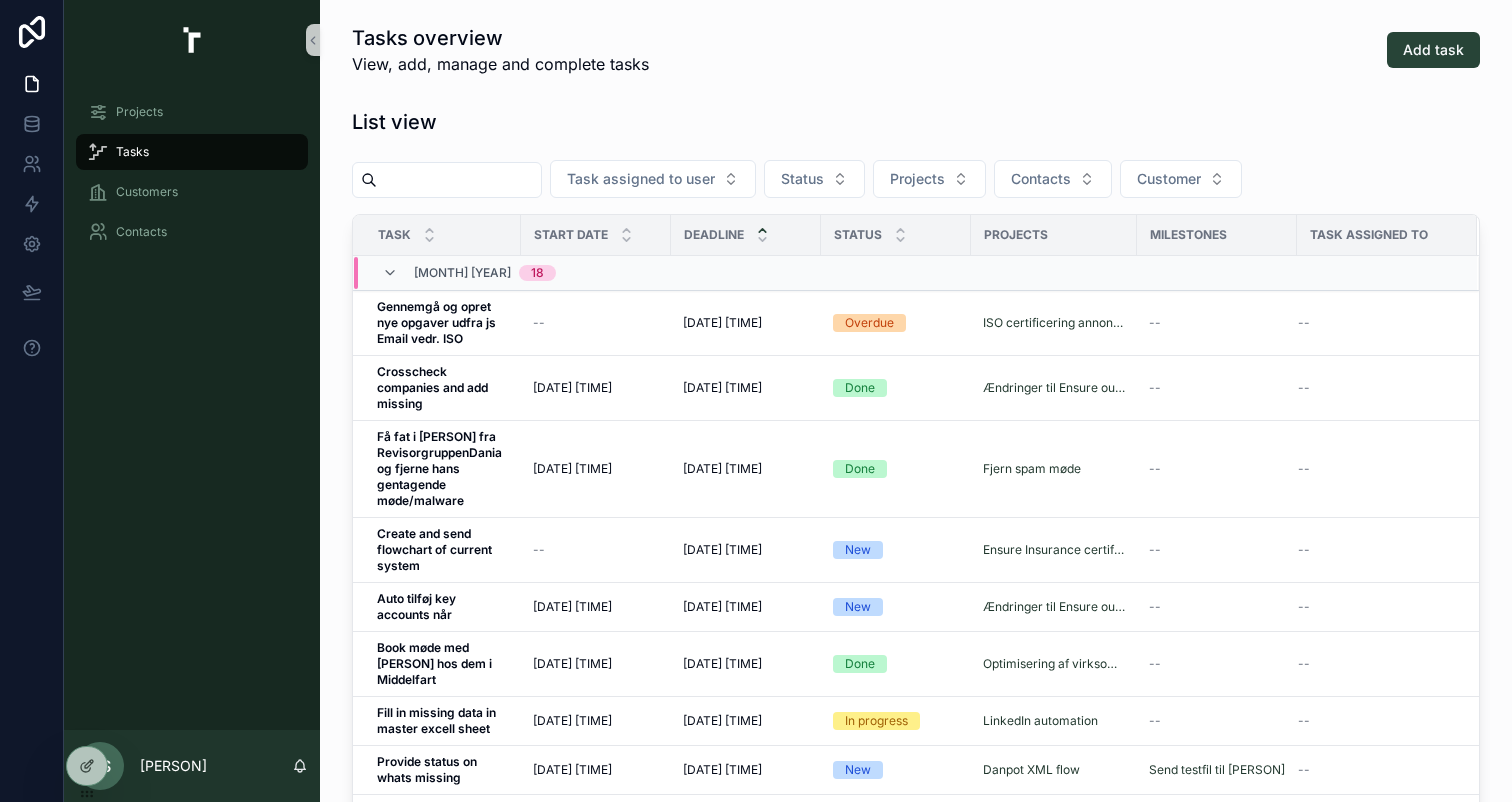 click on "[MONTH] [YEAR]" at bounding box center [469, 273] 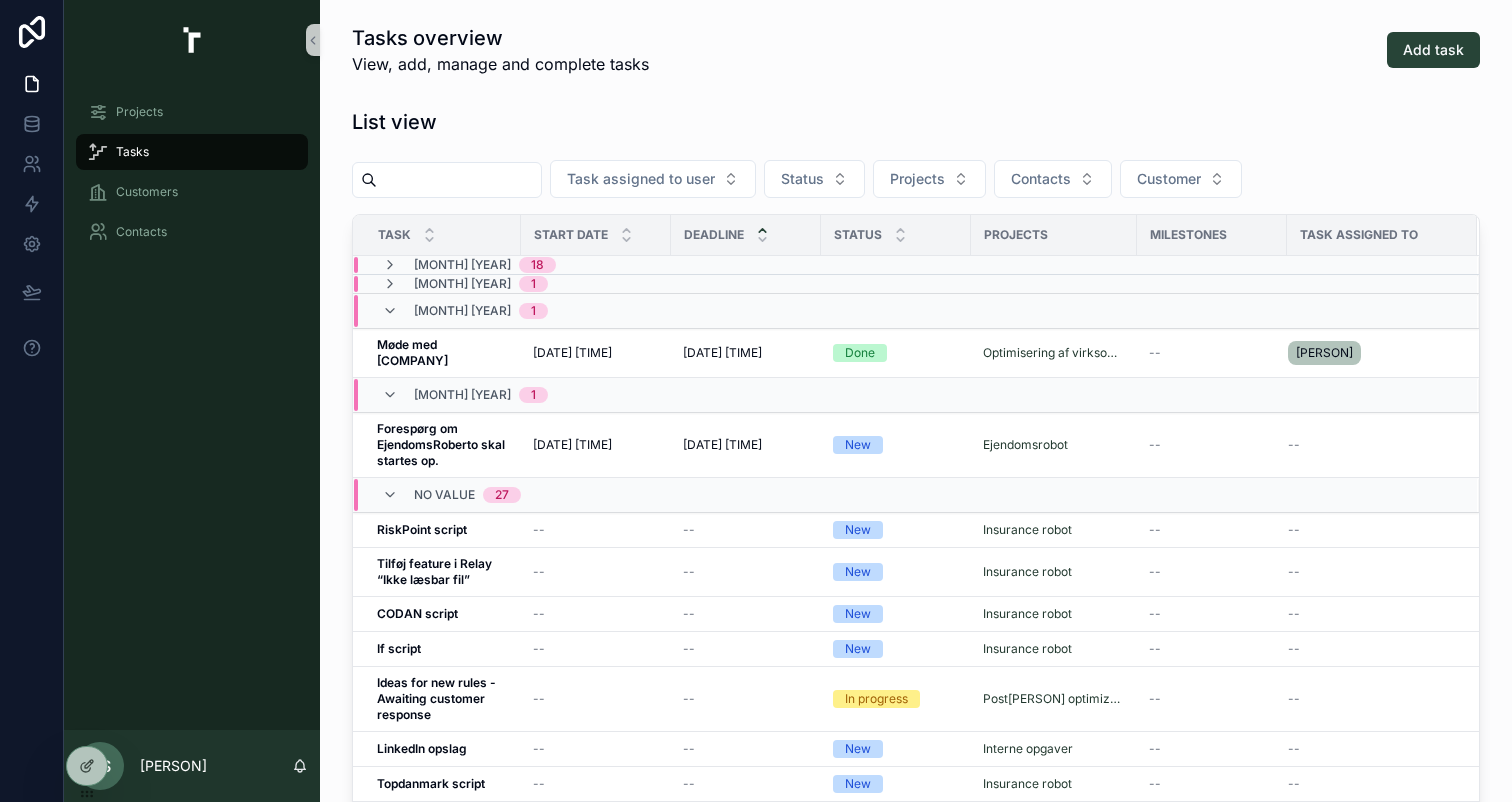 click on "Projects" at bounding box center [192, 112] 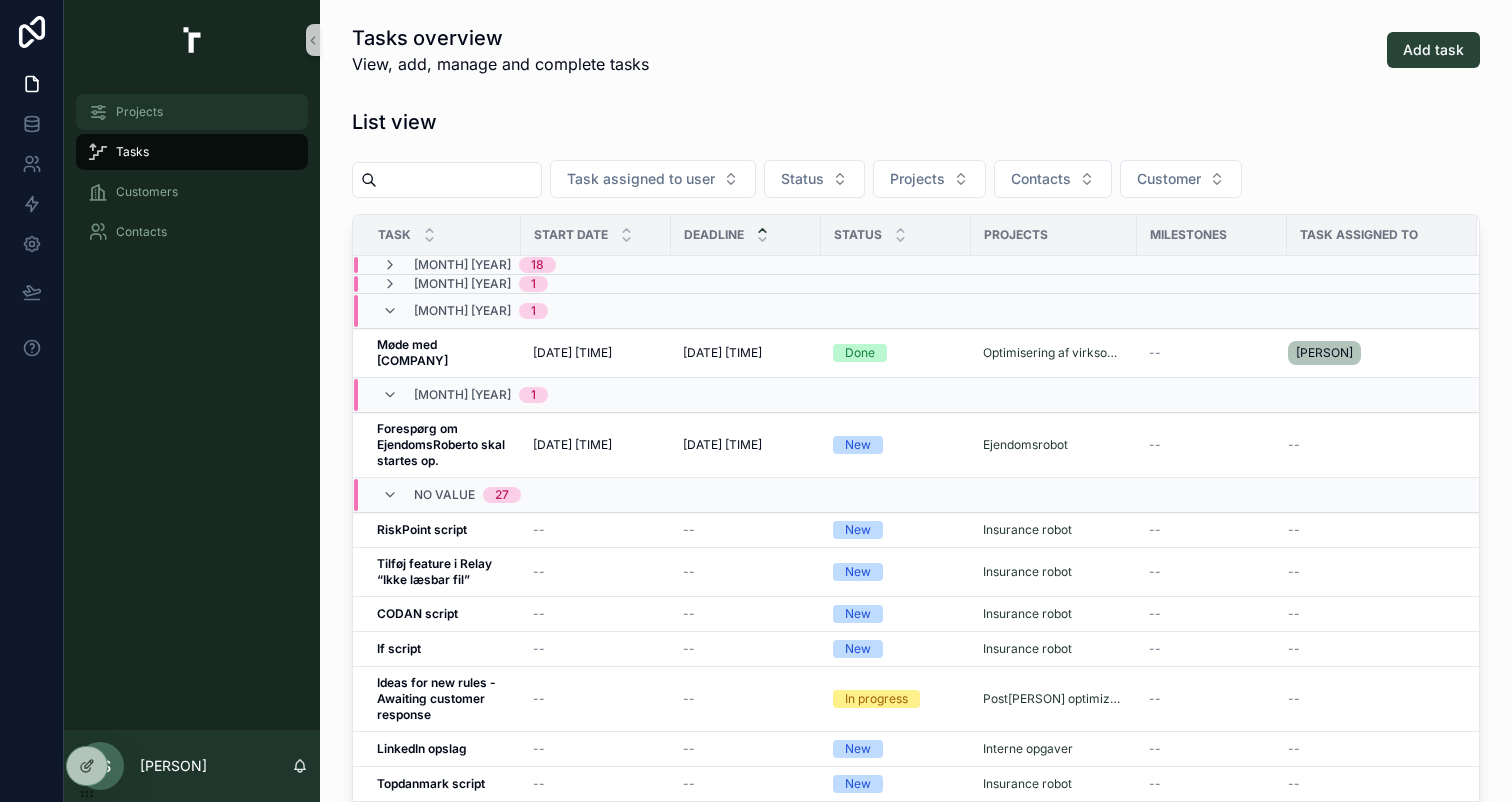 click on "Projects" at bounding box center [192, 112] 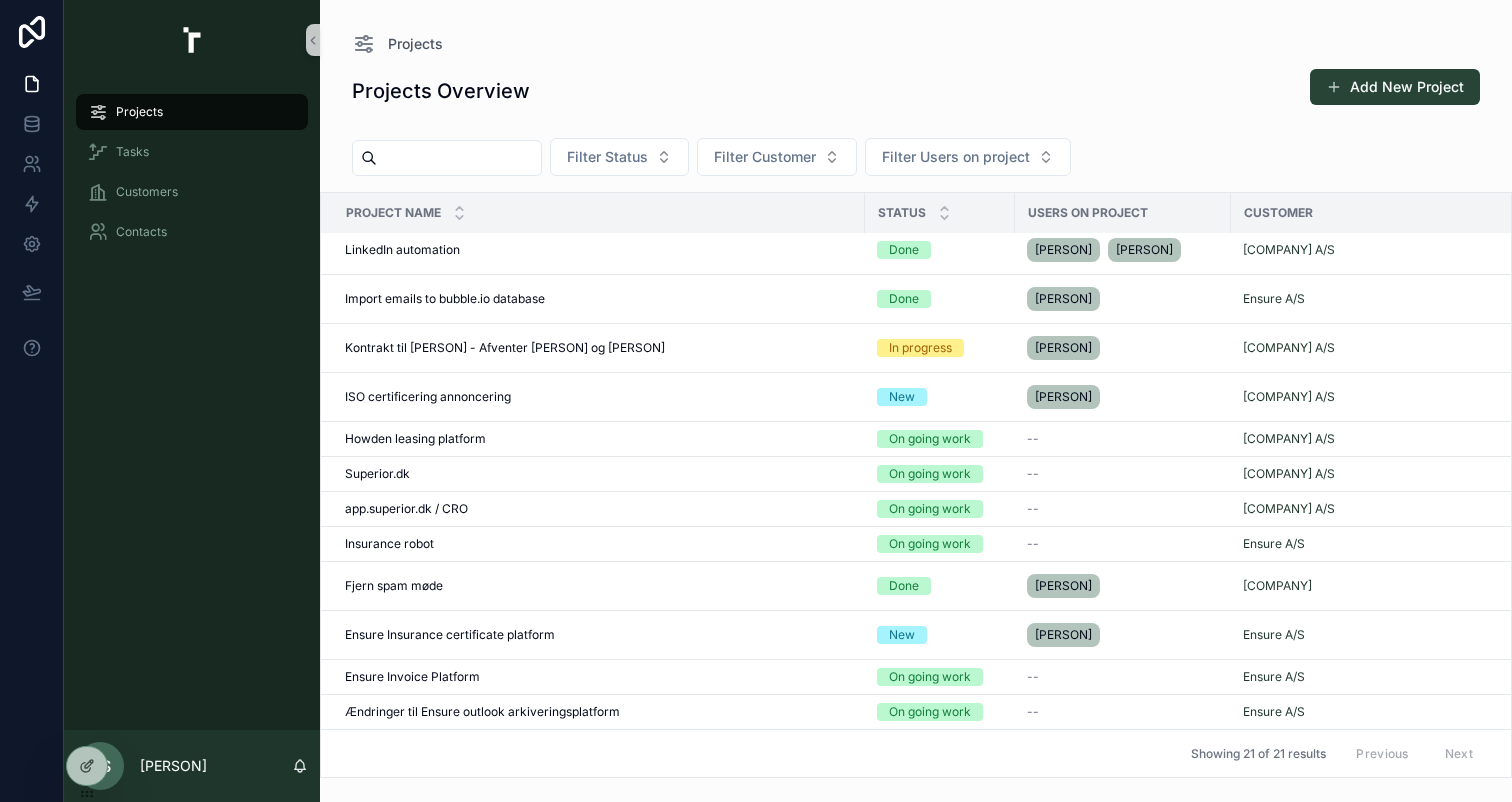 scroll, scrollTop: 0, scrollLeft: 0, axis: both 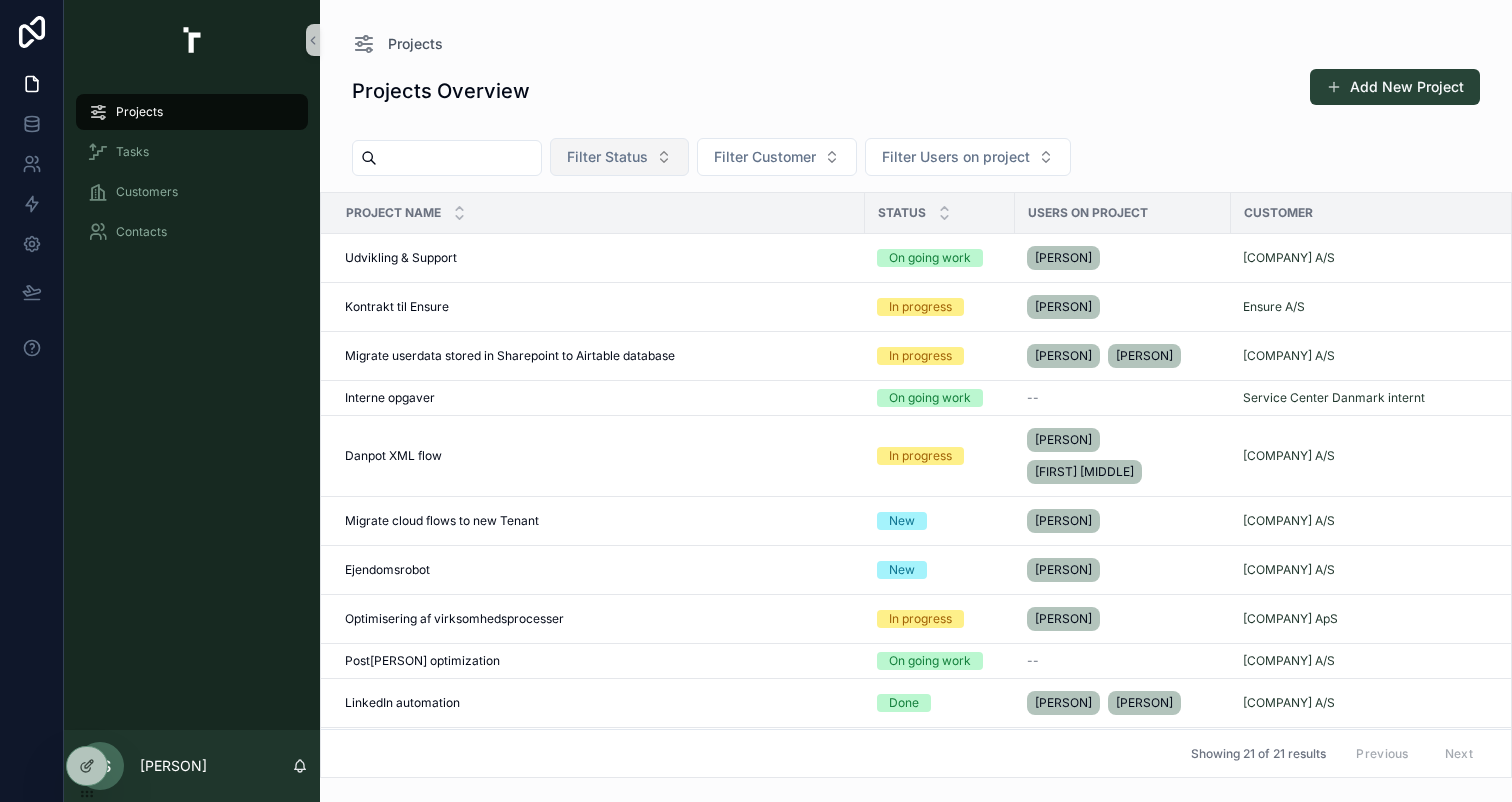 click on "Filter Status" at bounding box center [607, 157] 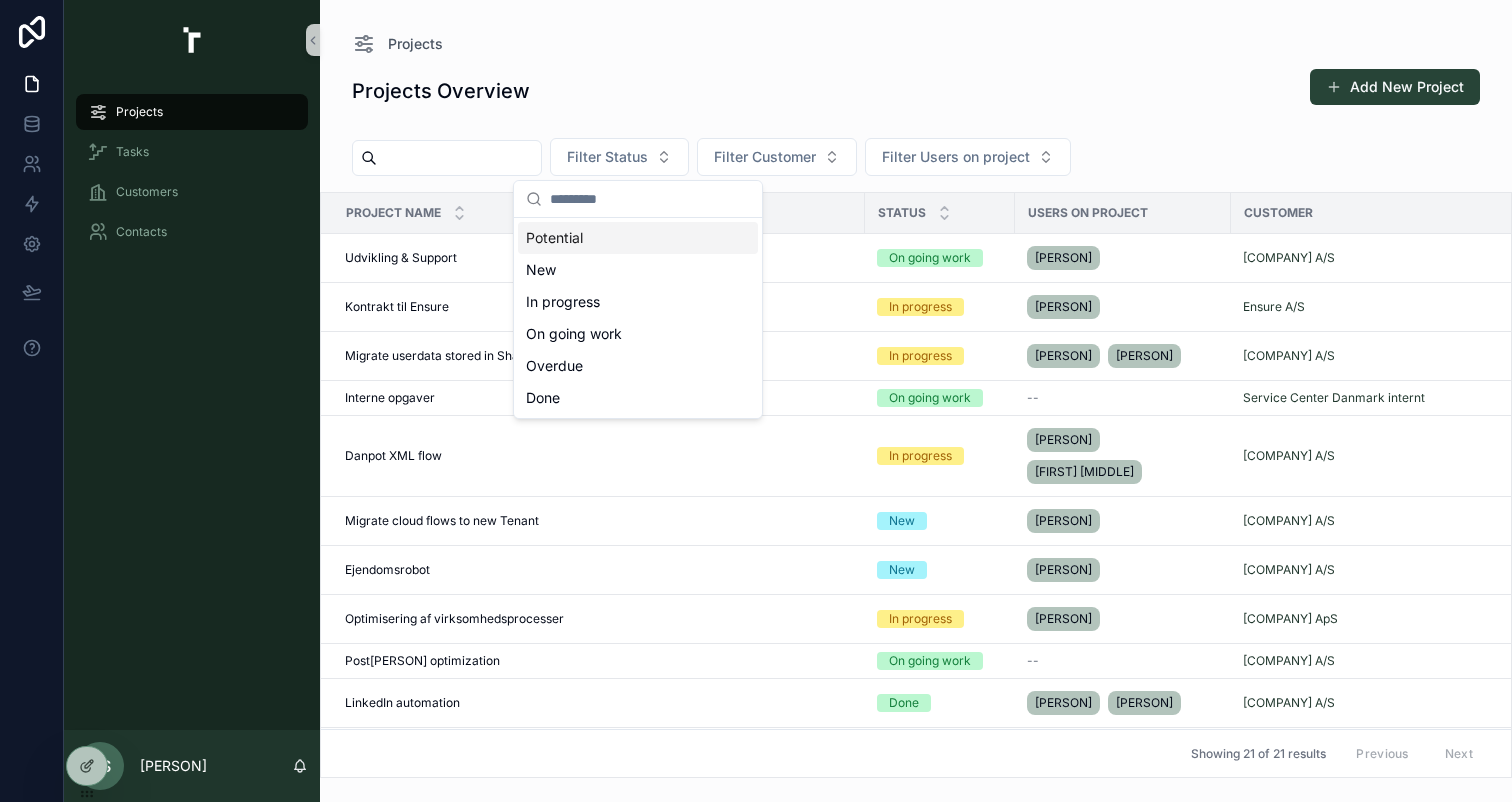 click on "Potential" at bounding box center [638, 238] 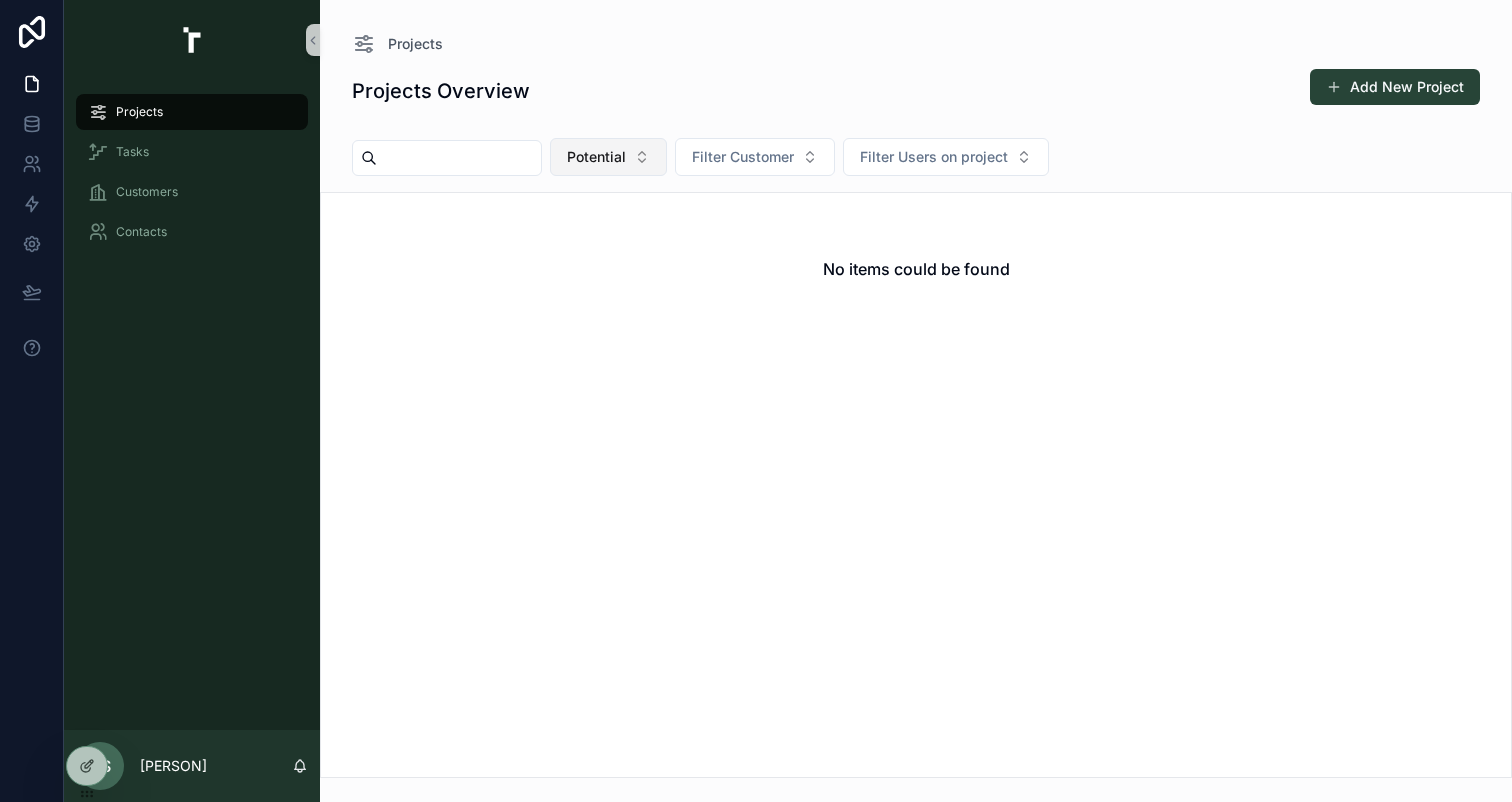 click on "Potential" at bounding box center (596, 157) 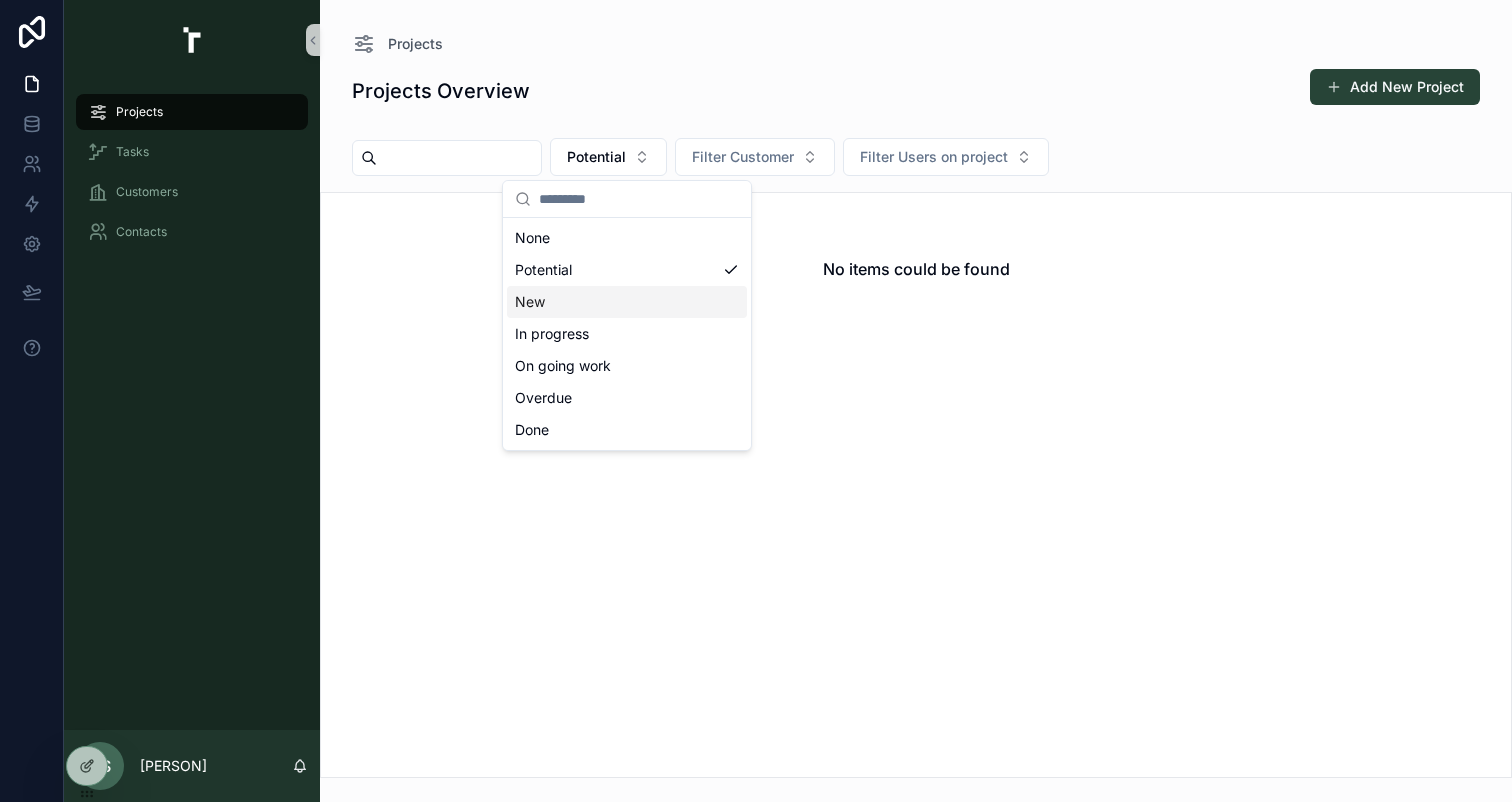 click on "New" at bounding box center [627, 302] 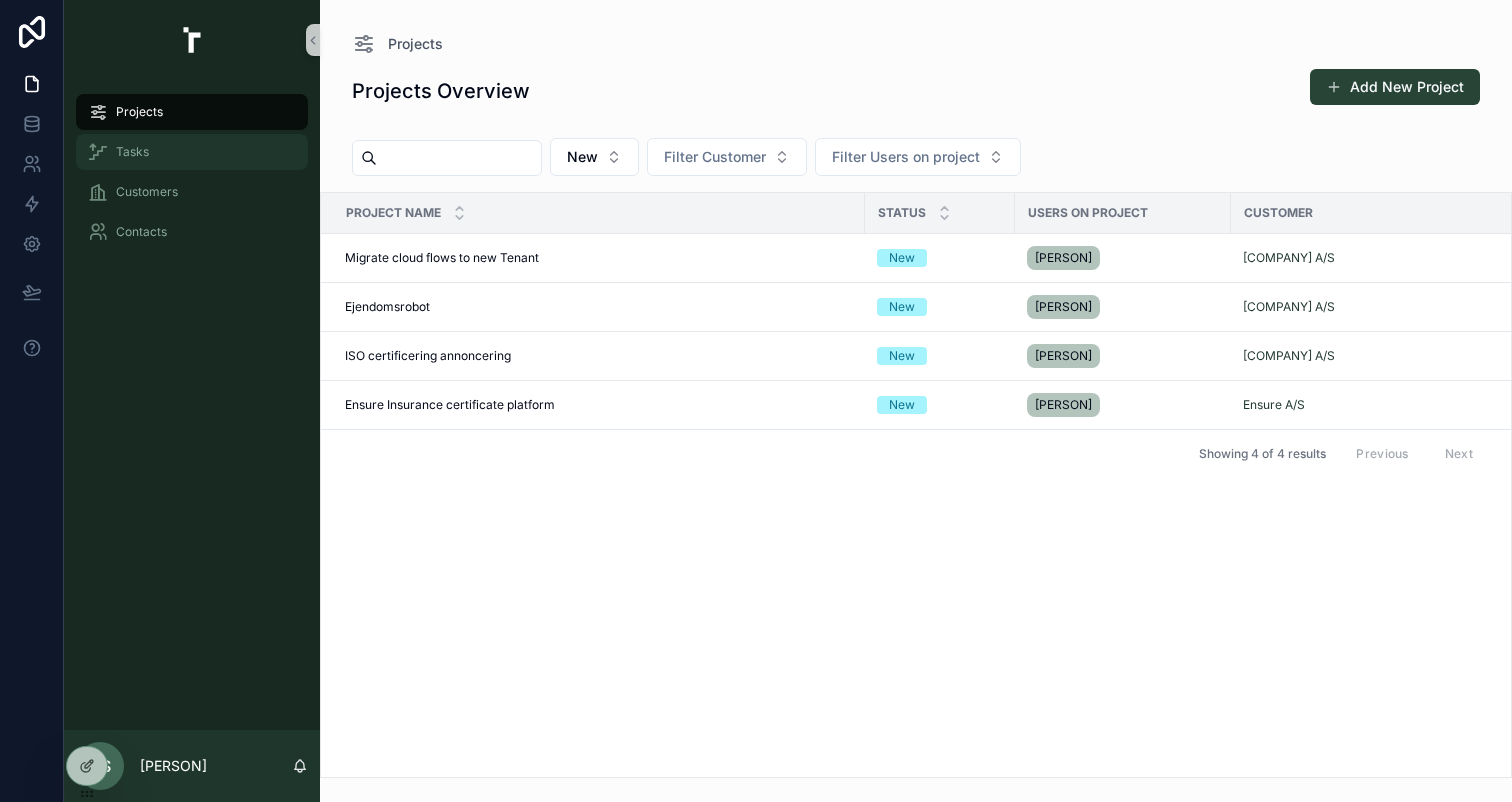 click on "Tasks" at bounding box center (192, 152) 